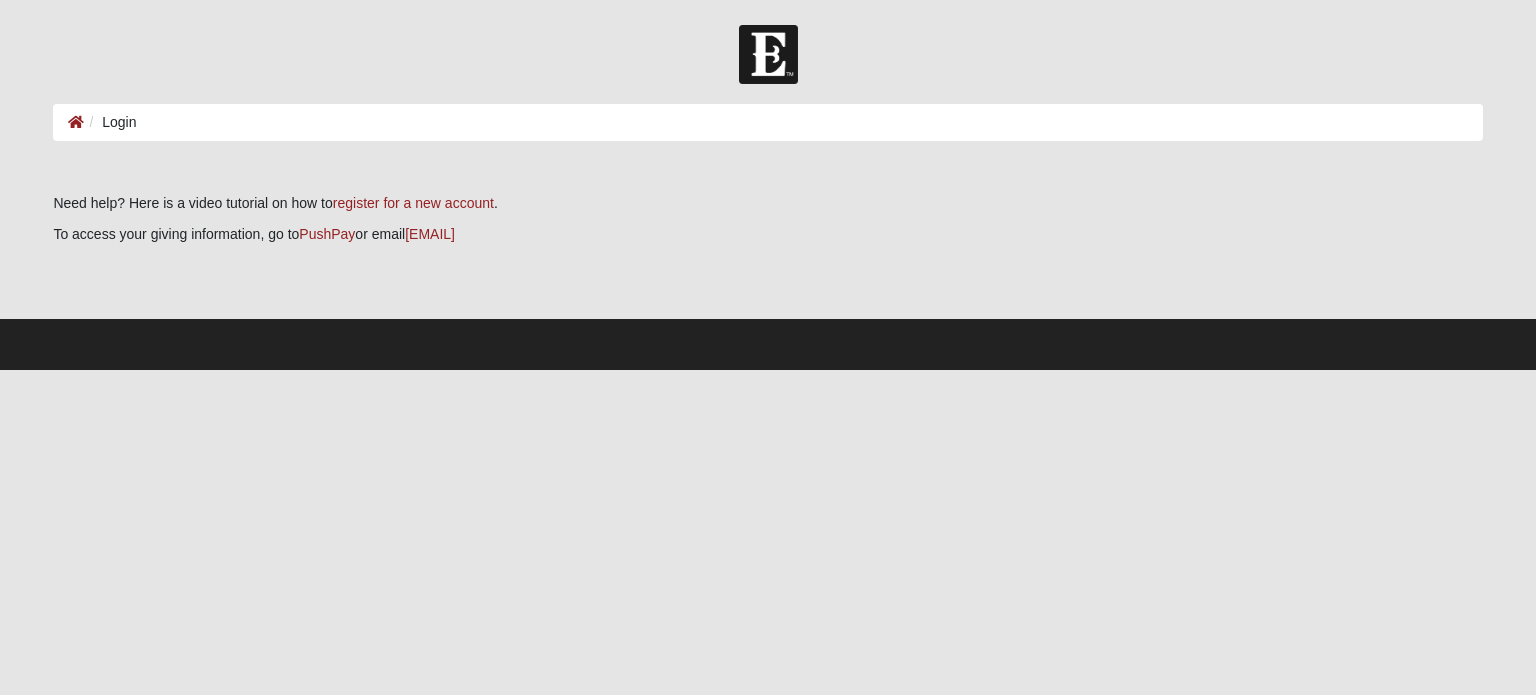 scroll, scrollTop: 0, scrollLeft: 0, axis: both 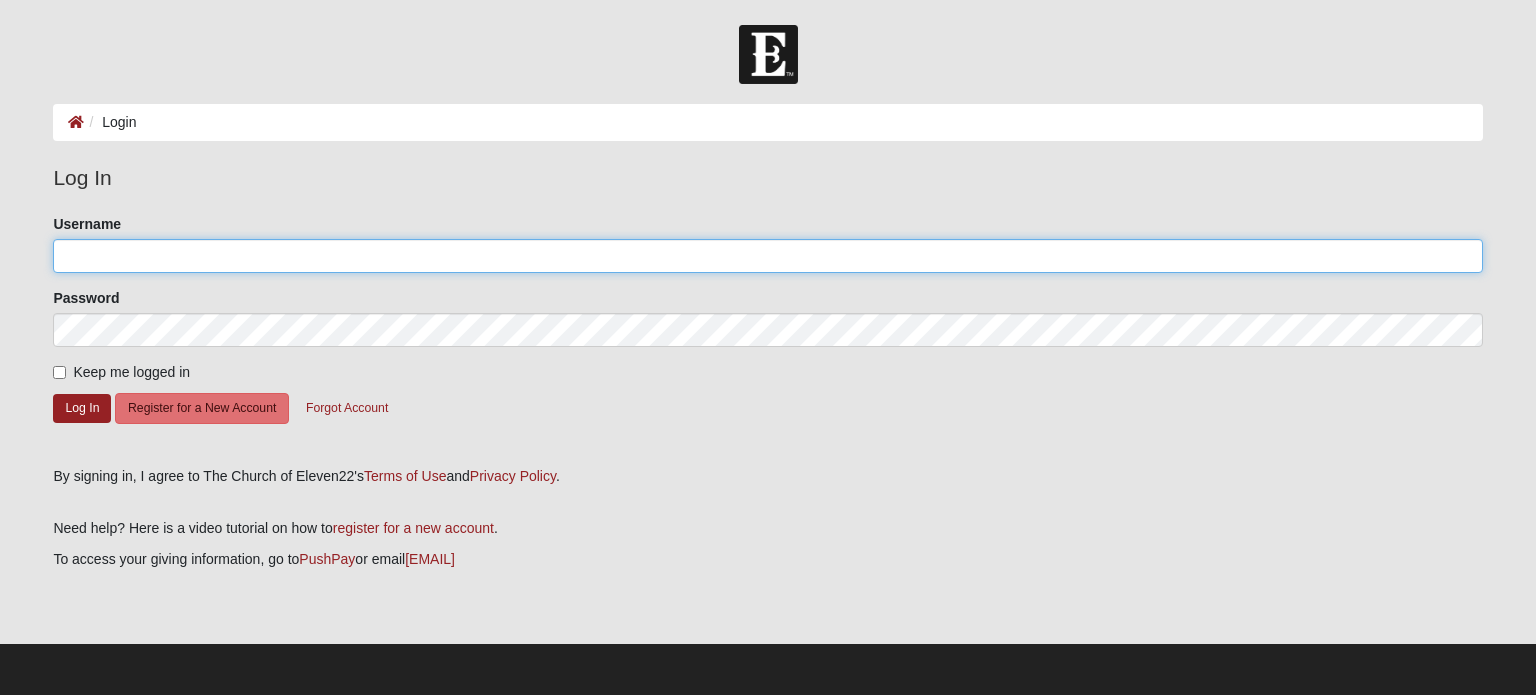 click on "Username" 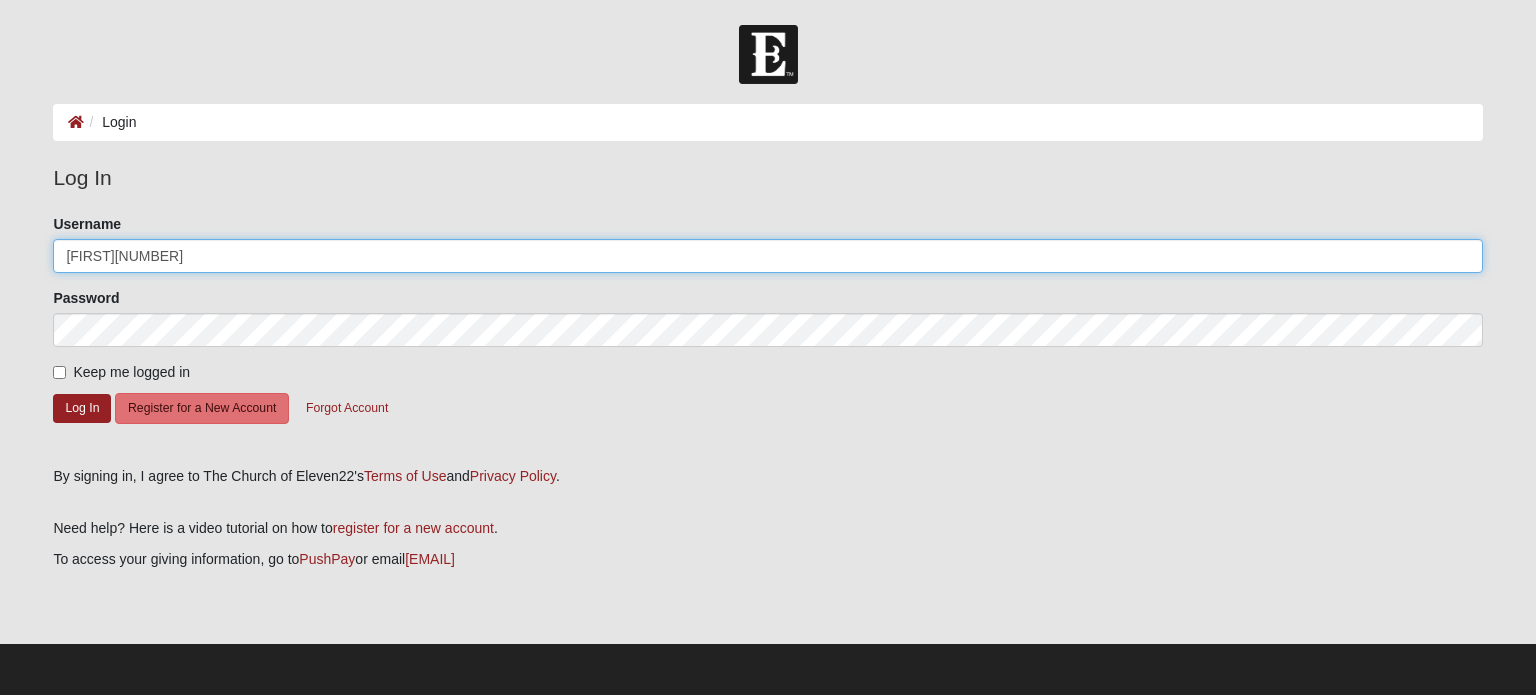 type on "JCostley60" 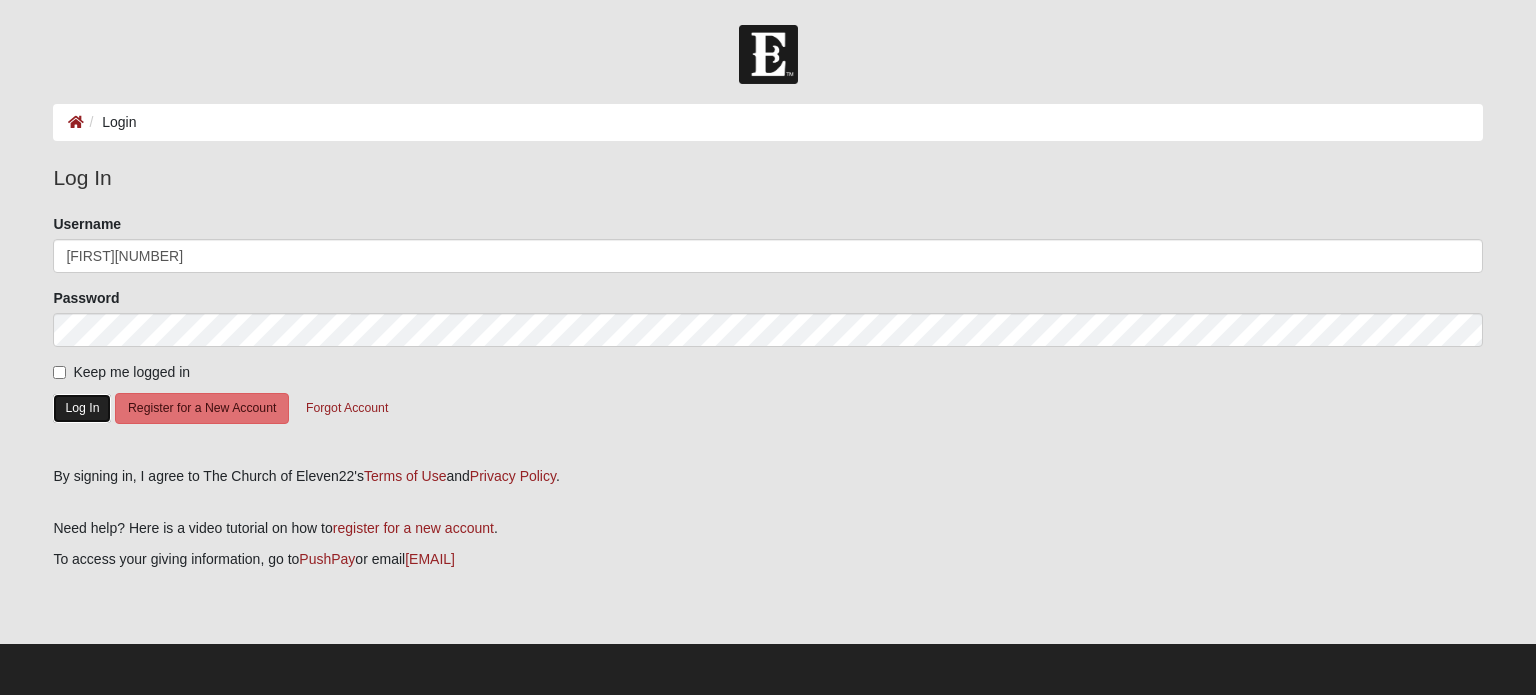 click on "Log In" 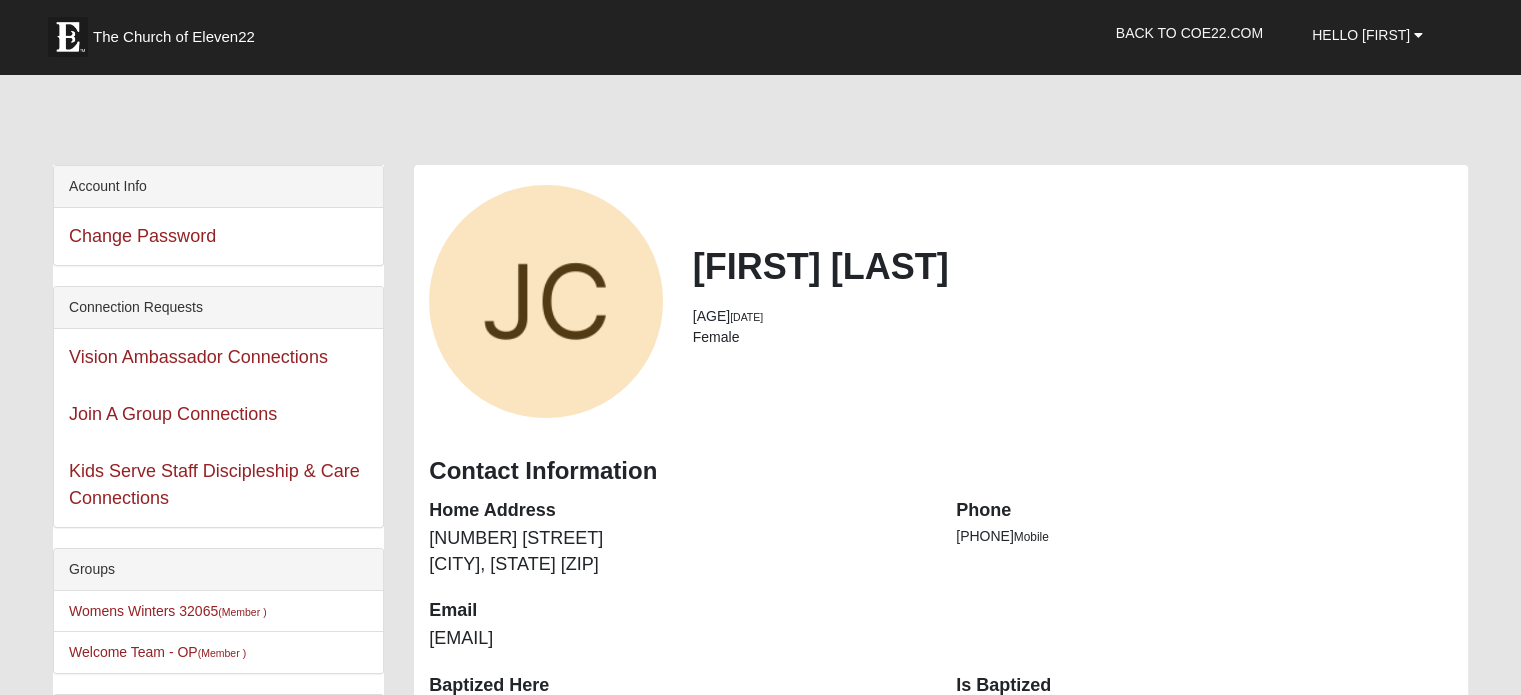 scroll, scrollTop: 0, scrollLeft: 0, axis: both 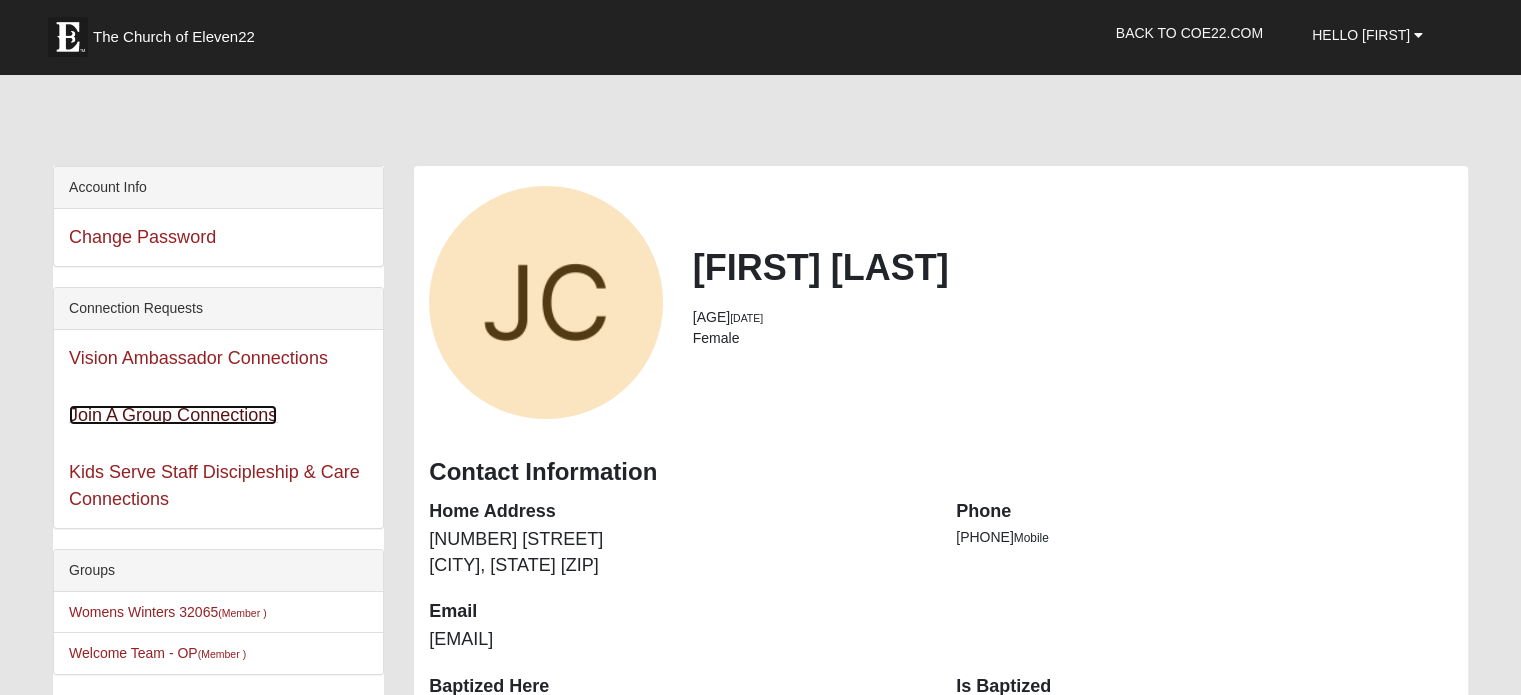 click on "Join A Group Connections" at bounding box center (173, 415) 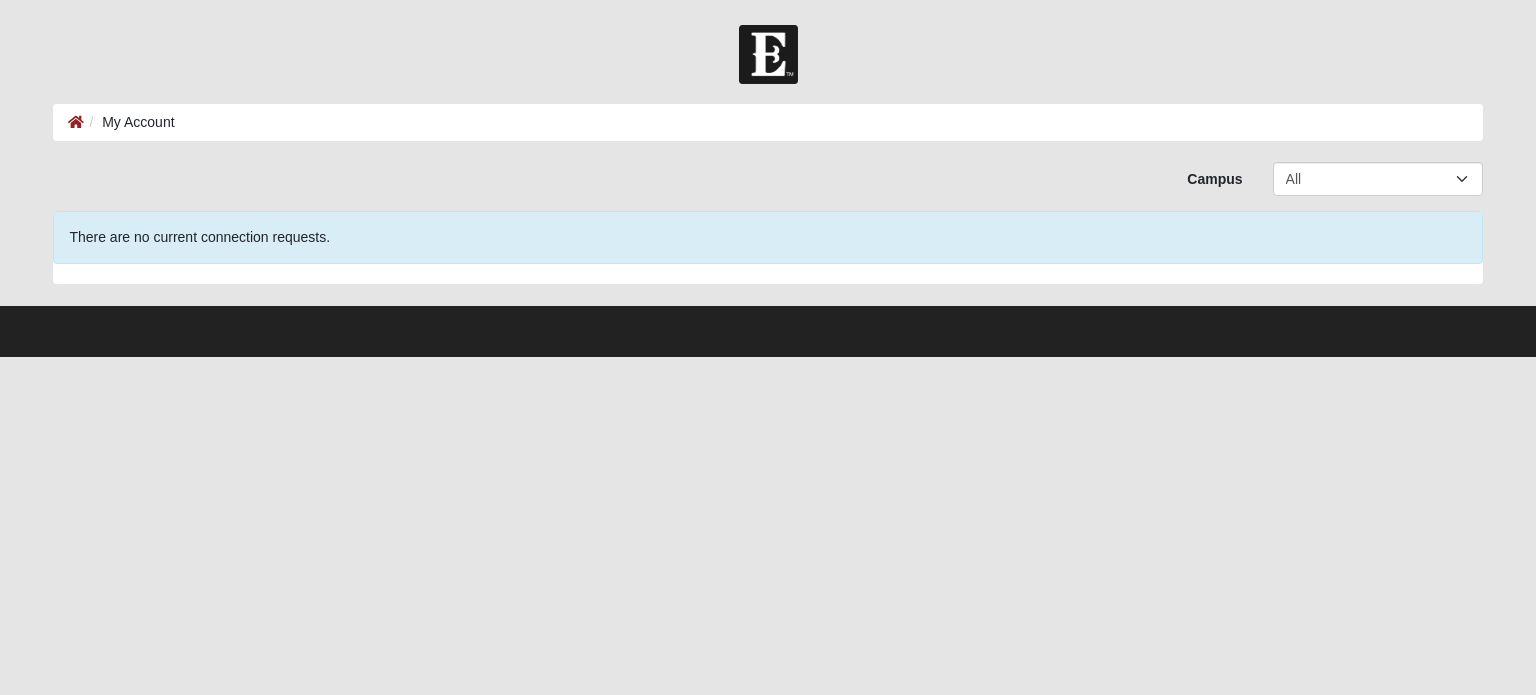scroll, scrollTop: 0, scrollLeft: 0, axis: both 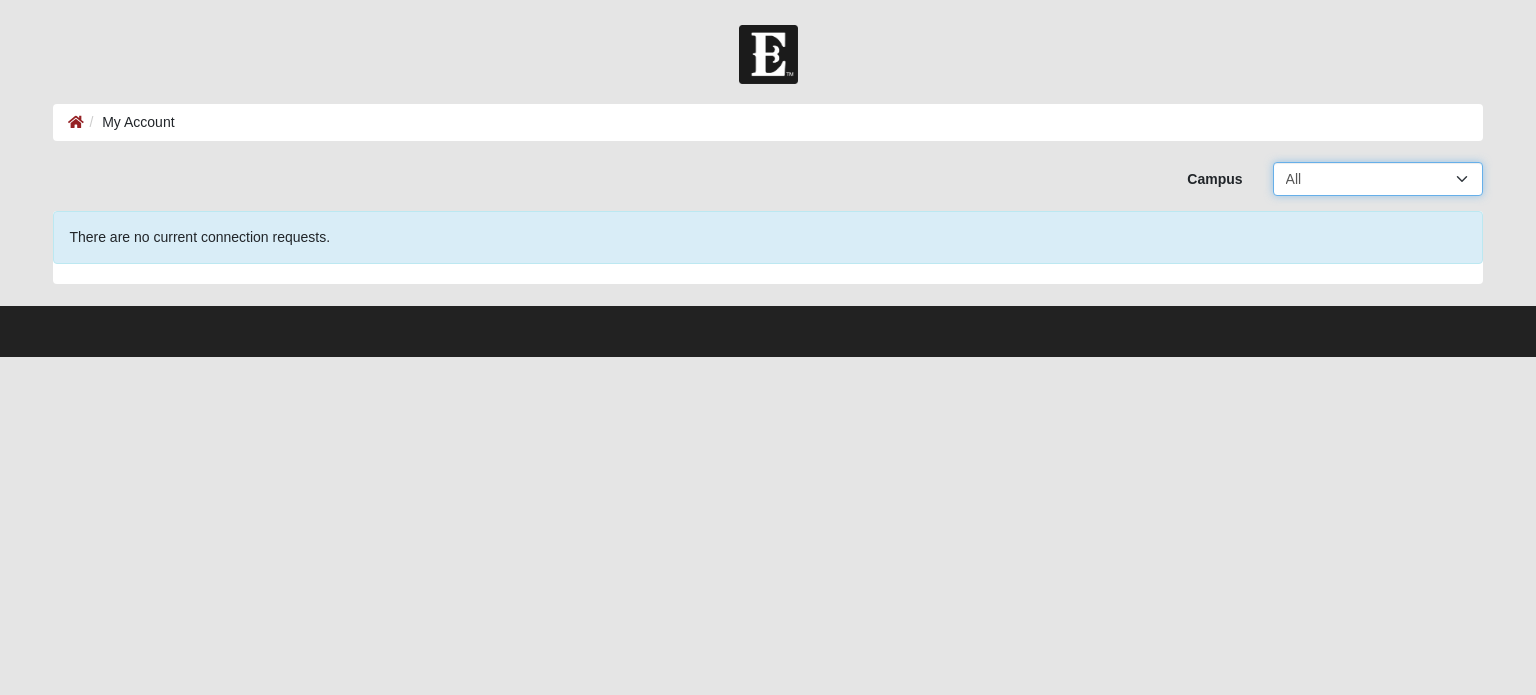 click on "All
Arlington
Baymeadows
Eleven22 Online
Fleming Island
Jesup
Mandarin
North Jax
Orange Park
Outpost
Palatka (Coming Soon)
Ponte Vedra
San Pablo
St. Johns
St. Augustine (Coming Soon)
Wildlight
NONE" at bounding box center (1378, 179) 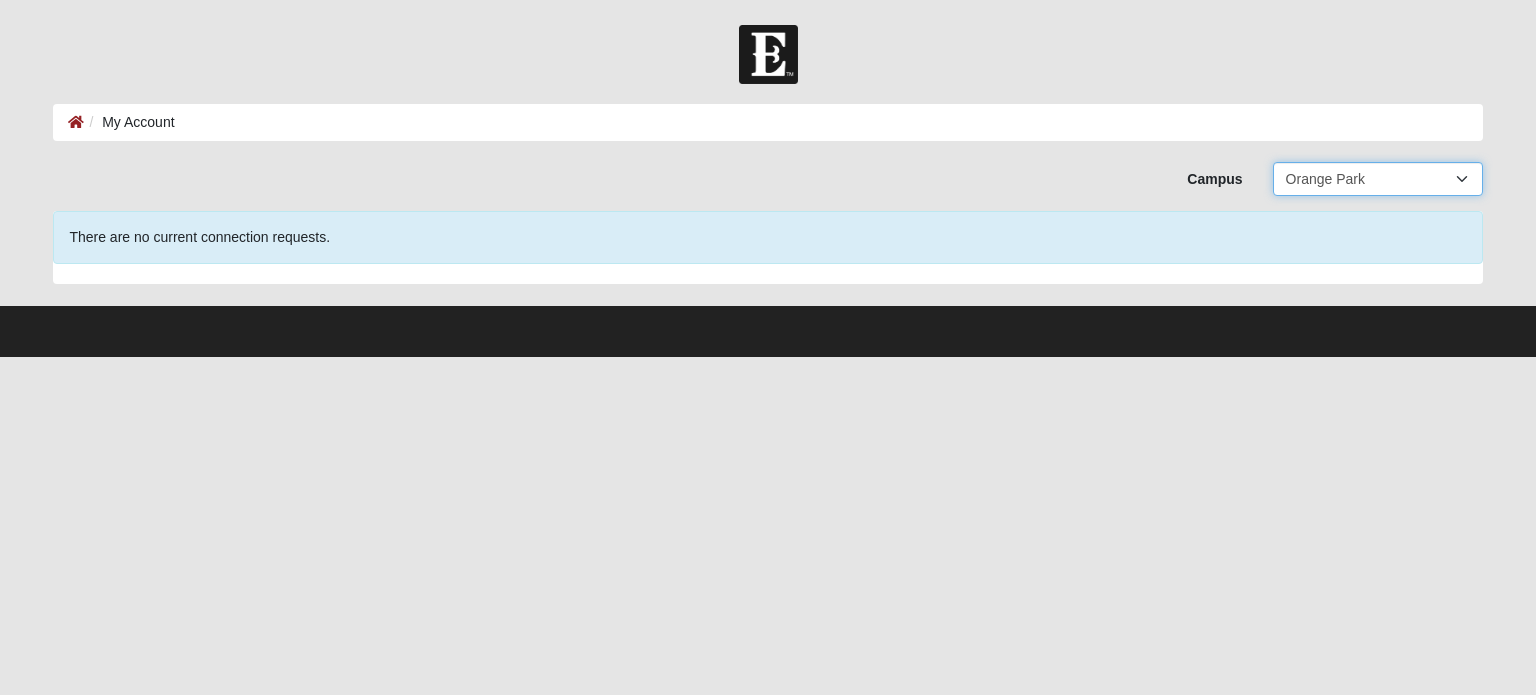 click on "All
Arlington
Baymeadows
Eleven22 Online
Fleming Island
Jesup
Mandarin
North Jax
Orange Park
Outpost
Palatka (Coming Soon)
Ponte Vedra
San Pablo
St. Johns
St. Augustine (Coming Soon)
Wildlight
NONE" at bounding box center (1378, 179) 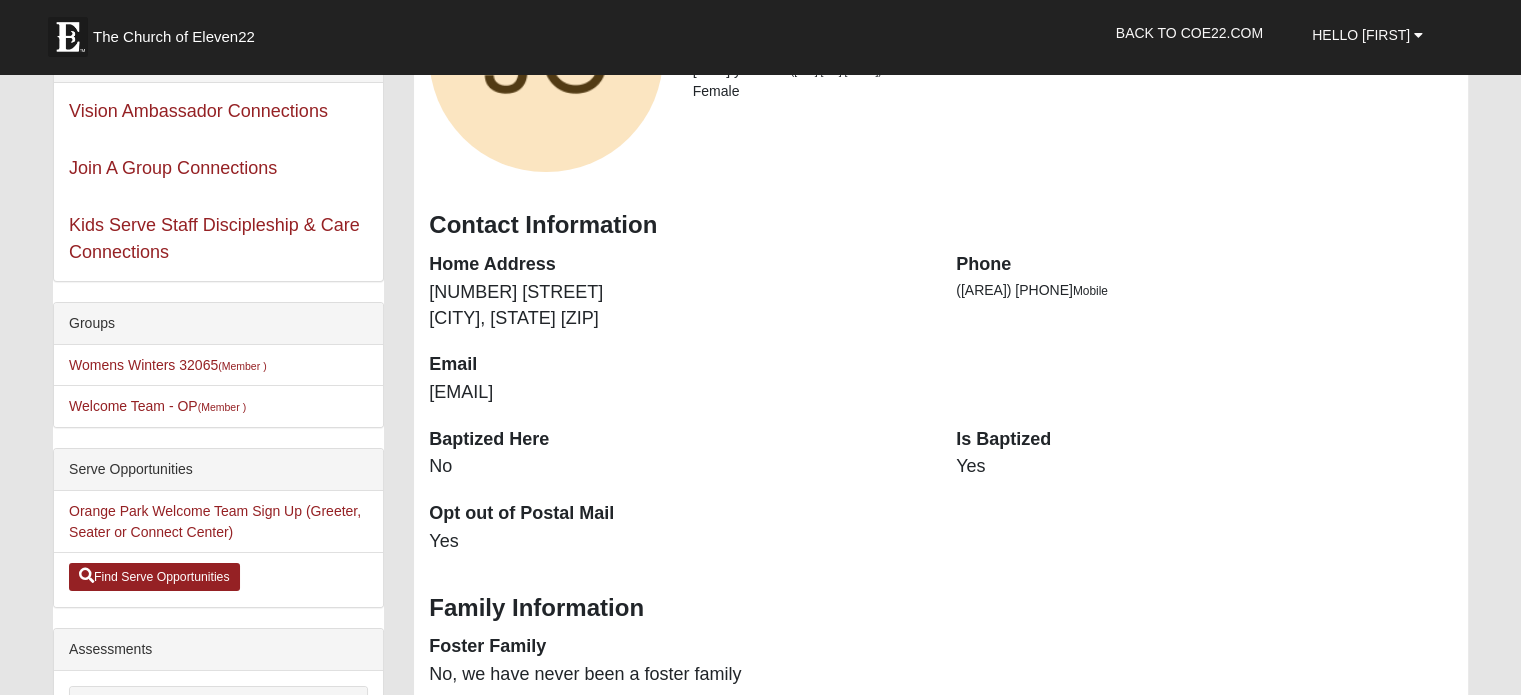 scroll, scrollTop: 440, scrollLeft: 0, axis: vertical 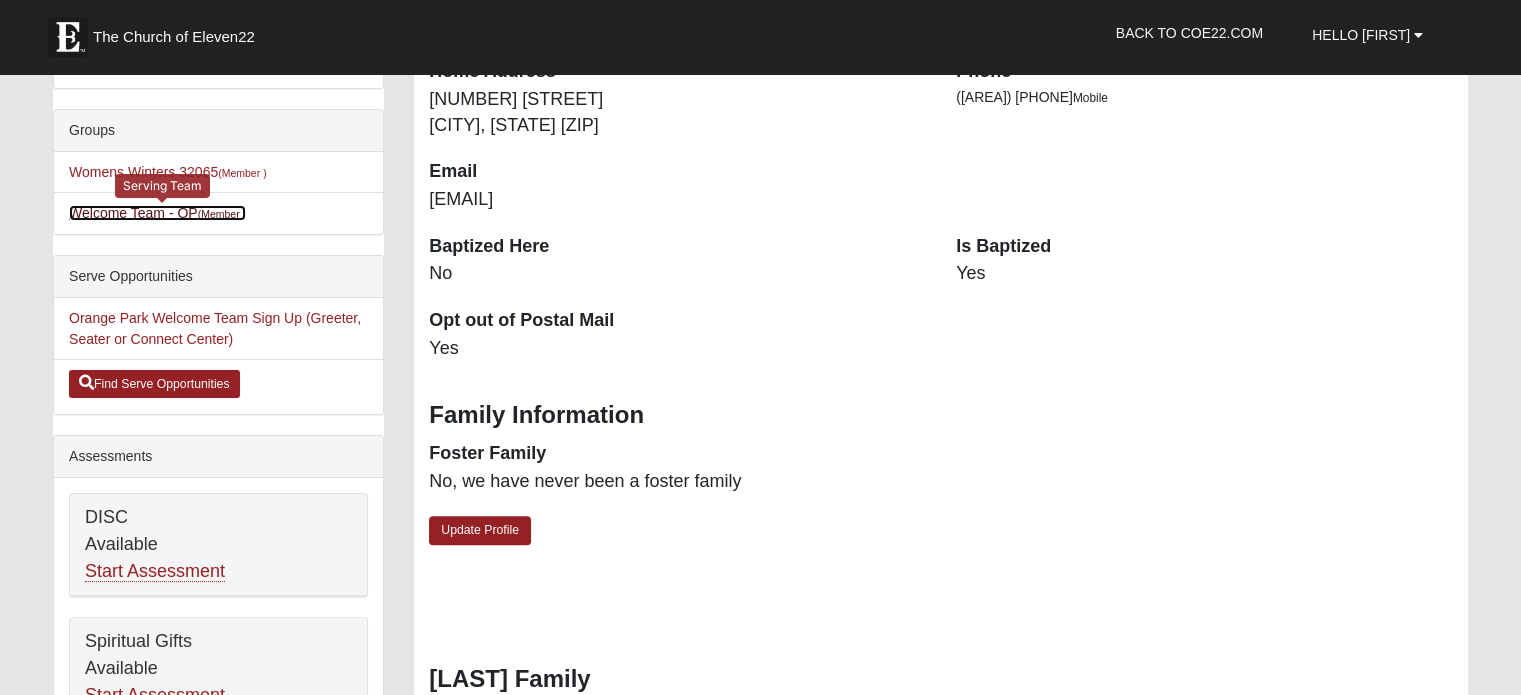 click on "Welcome Team - OP  (Member        )" at bounding box center [157, 213] 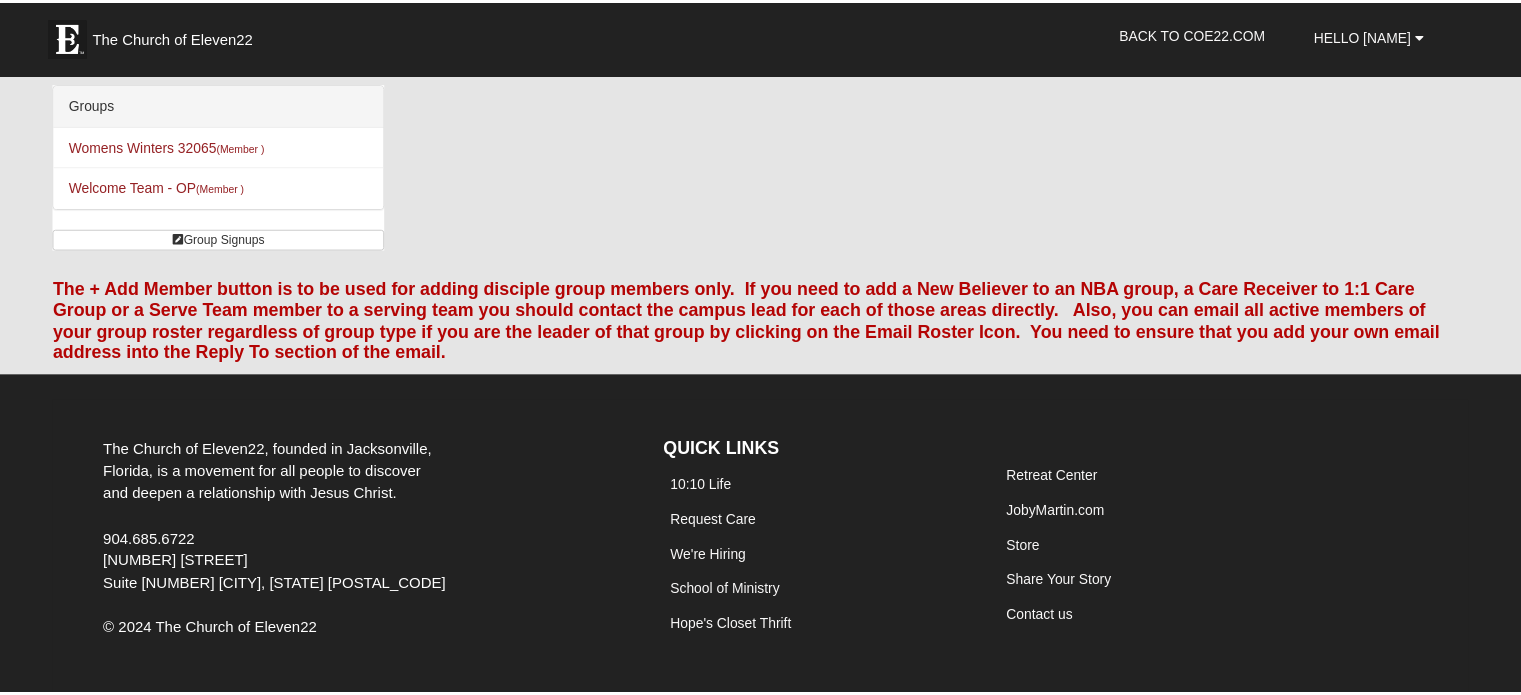 scroll, scrollTop: 0, scrollLeft: 0, axis: both 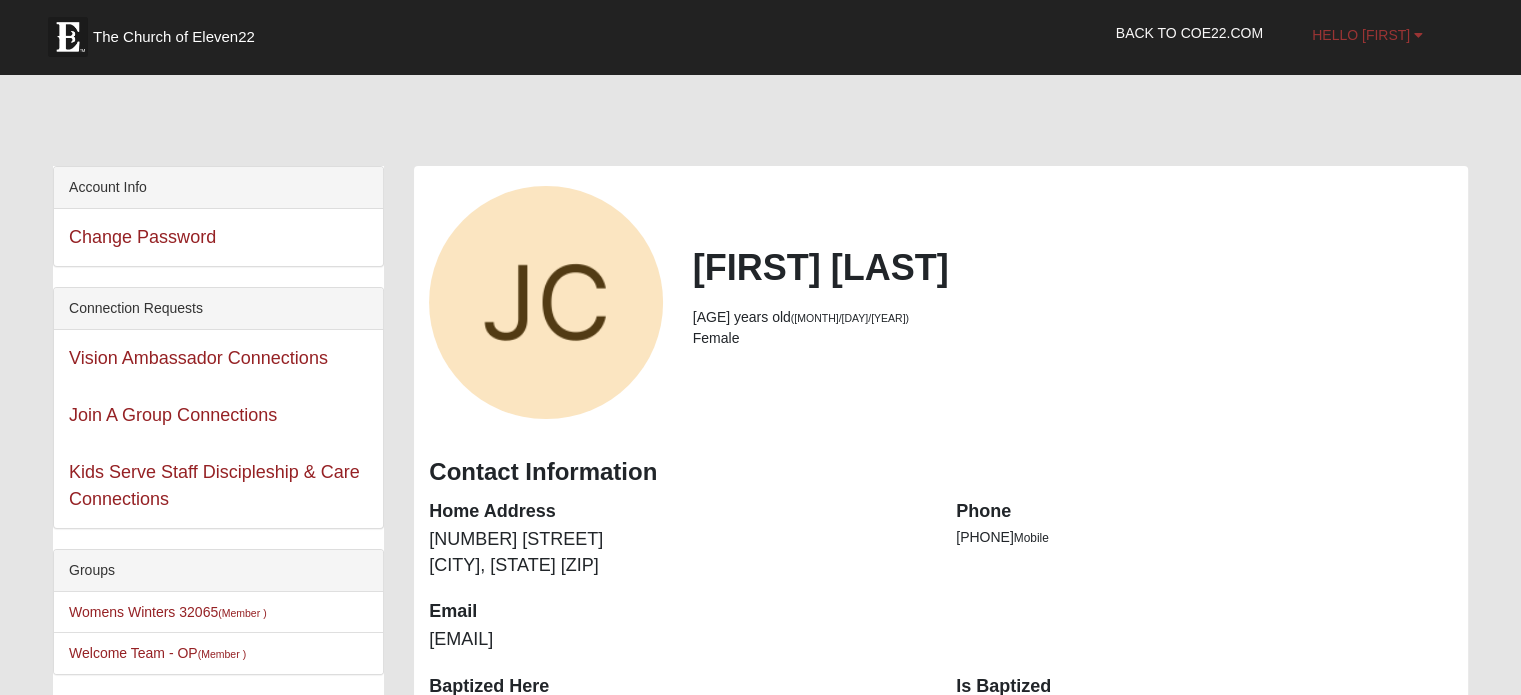 click on "Hello [NAME]" at bounding box center (1367, 35) 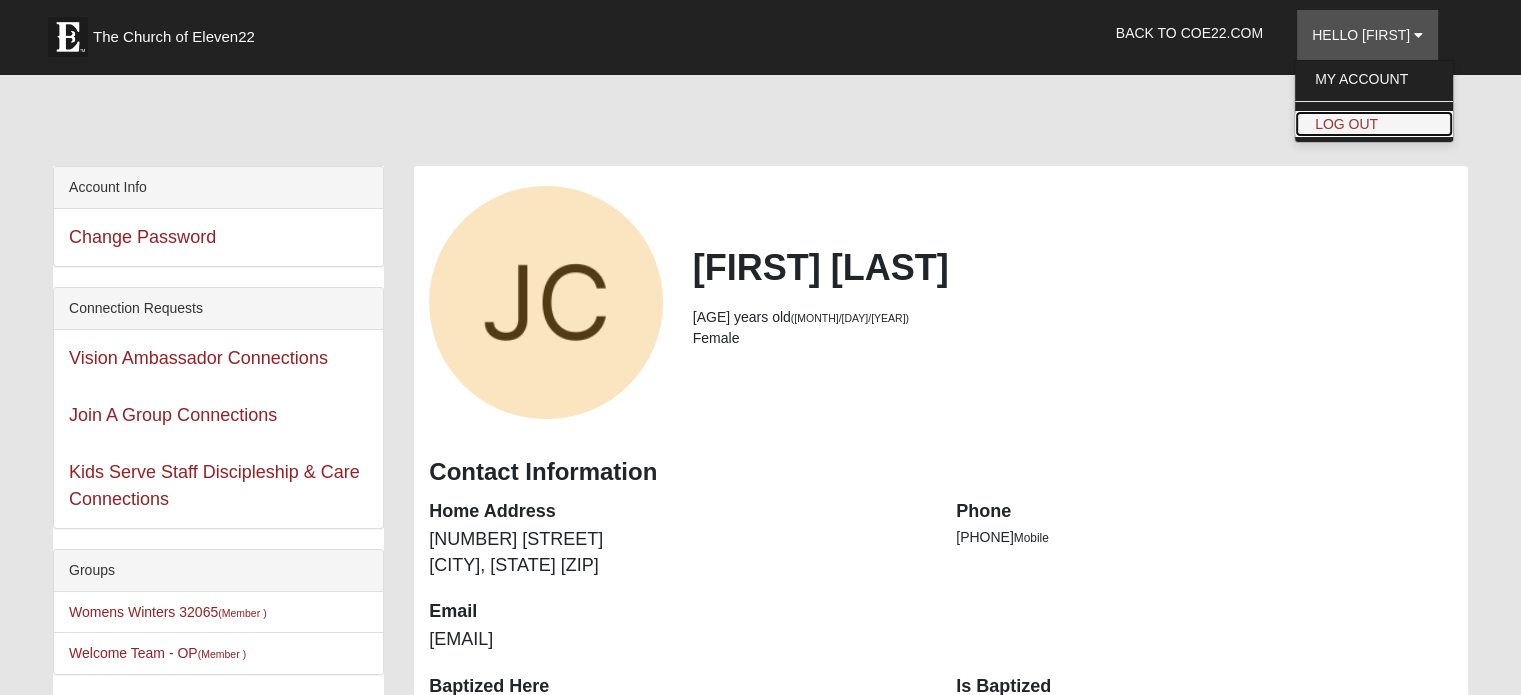 click on "Log Out" at bounding box center (1374, 124) 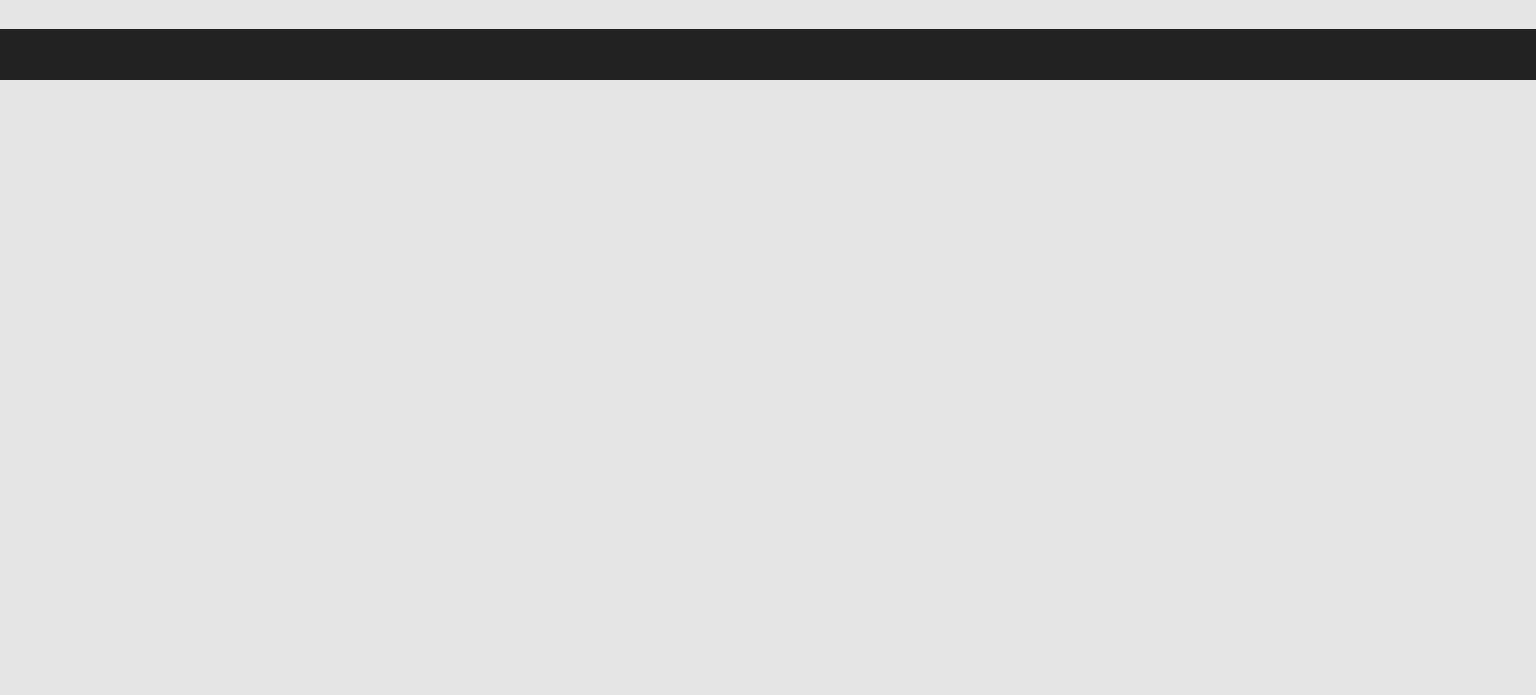 scroll, scrollTop: 0, scrollLeft: 0, axis: both 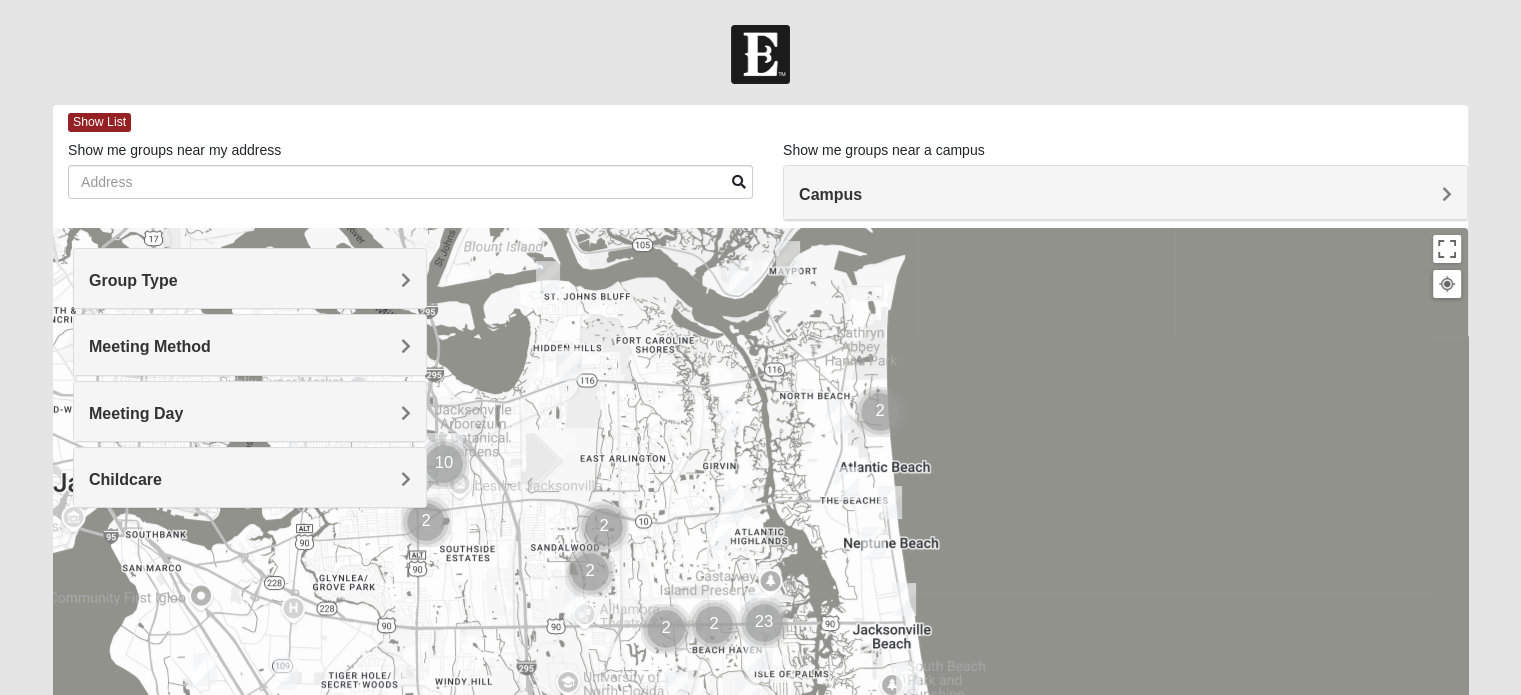 click on "Campus" at bounding box center (1125, 193) 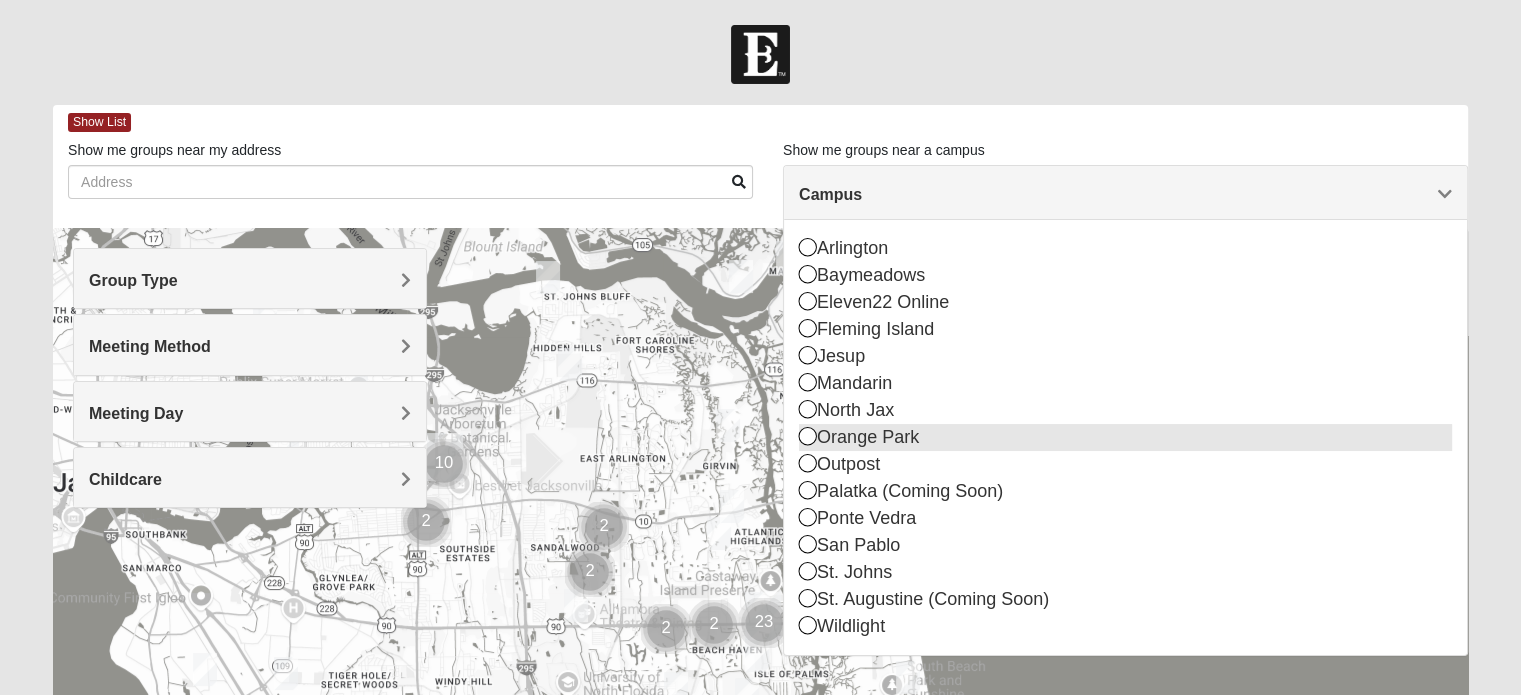click on "Orange Park" at bounding box center (1125, 437) 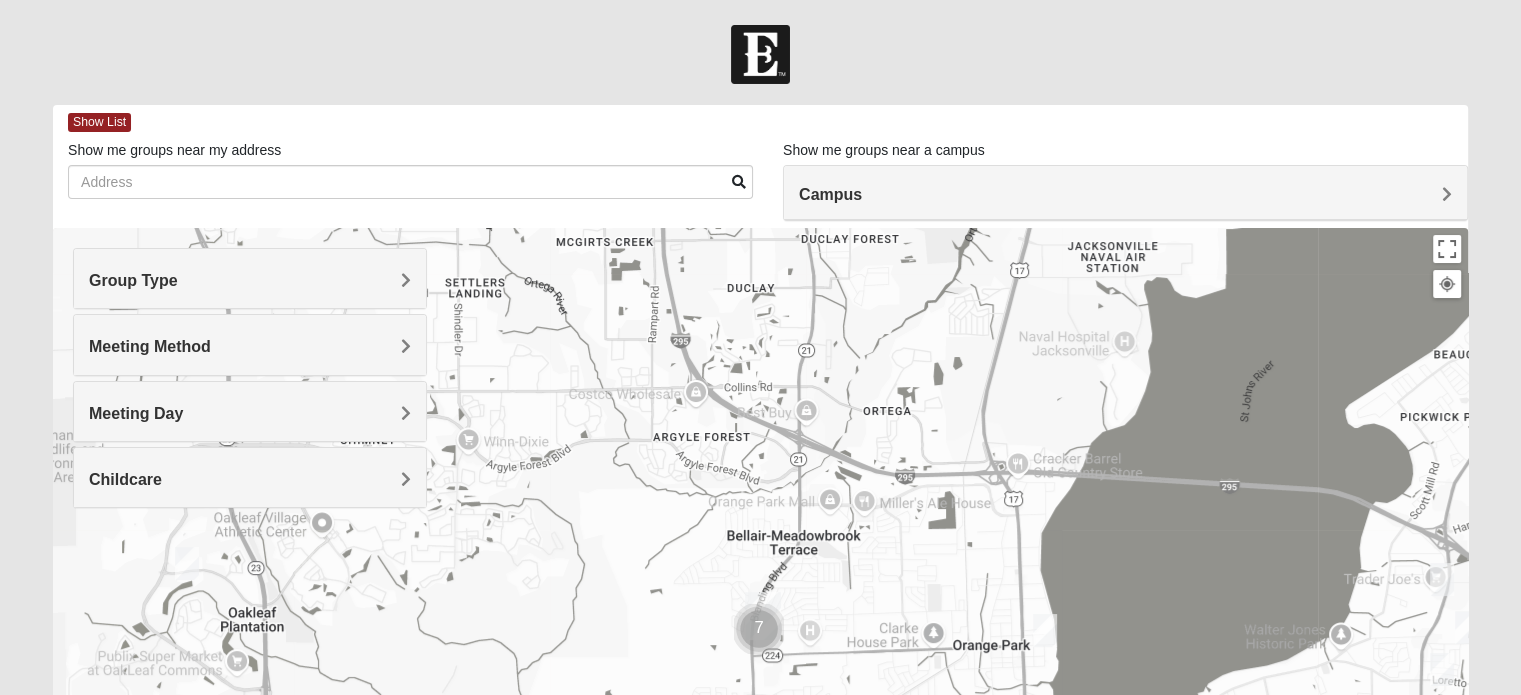 click on "Campus" at bounding box center (1125, 194) 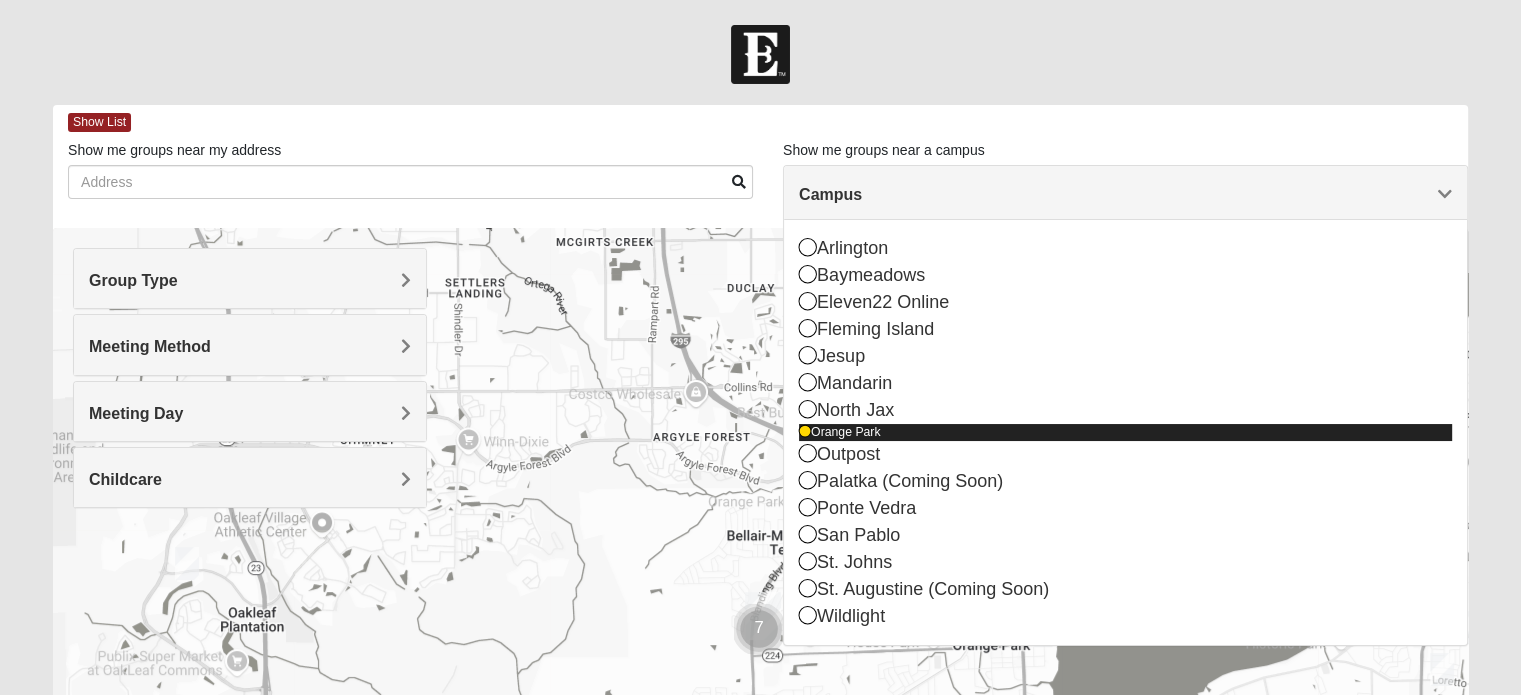 click at bounding box center [805, 432] 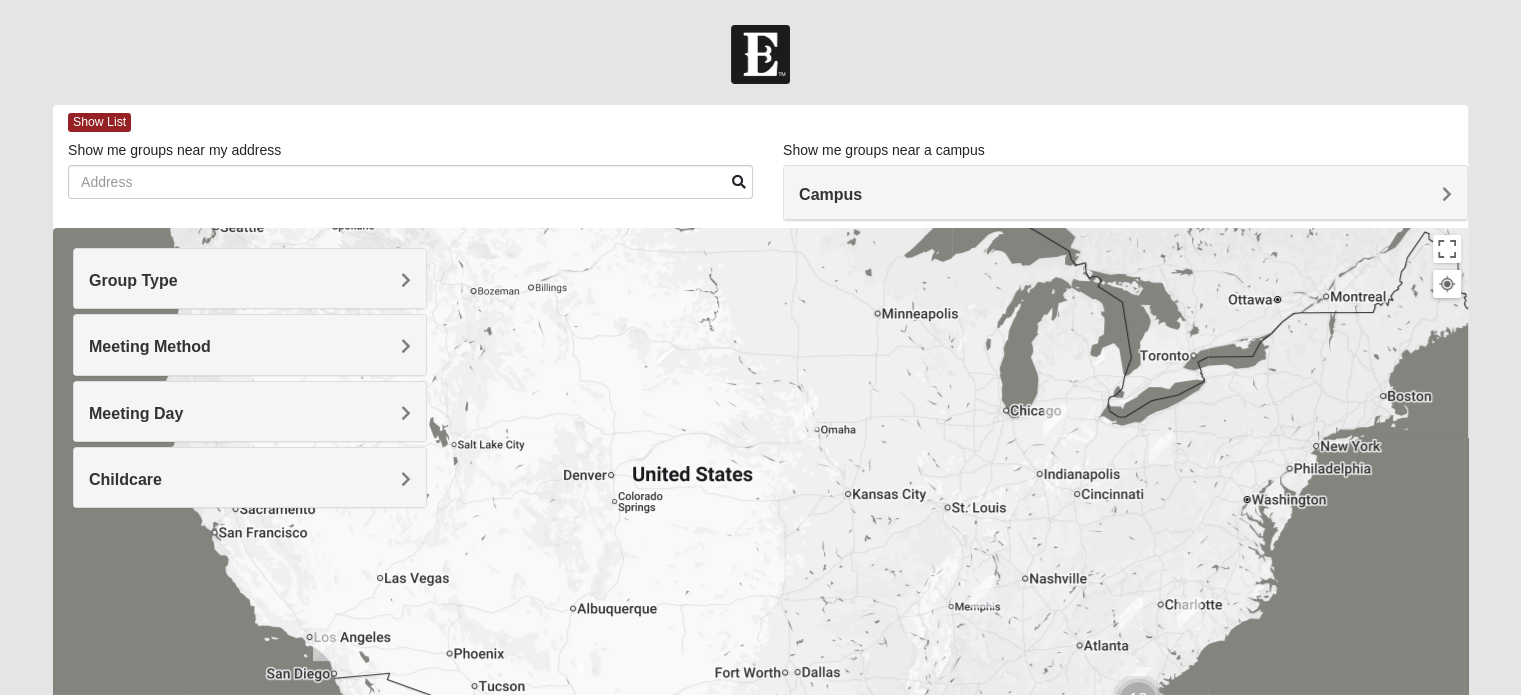 click on "Campus" at bounding box center [1125, 193] 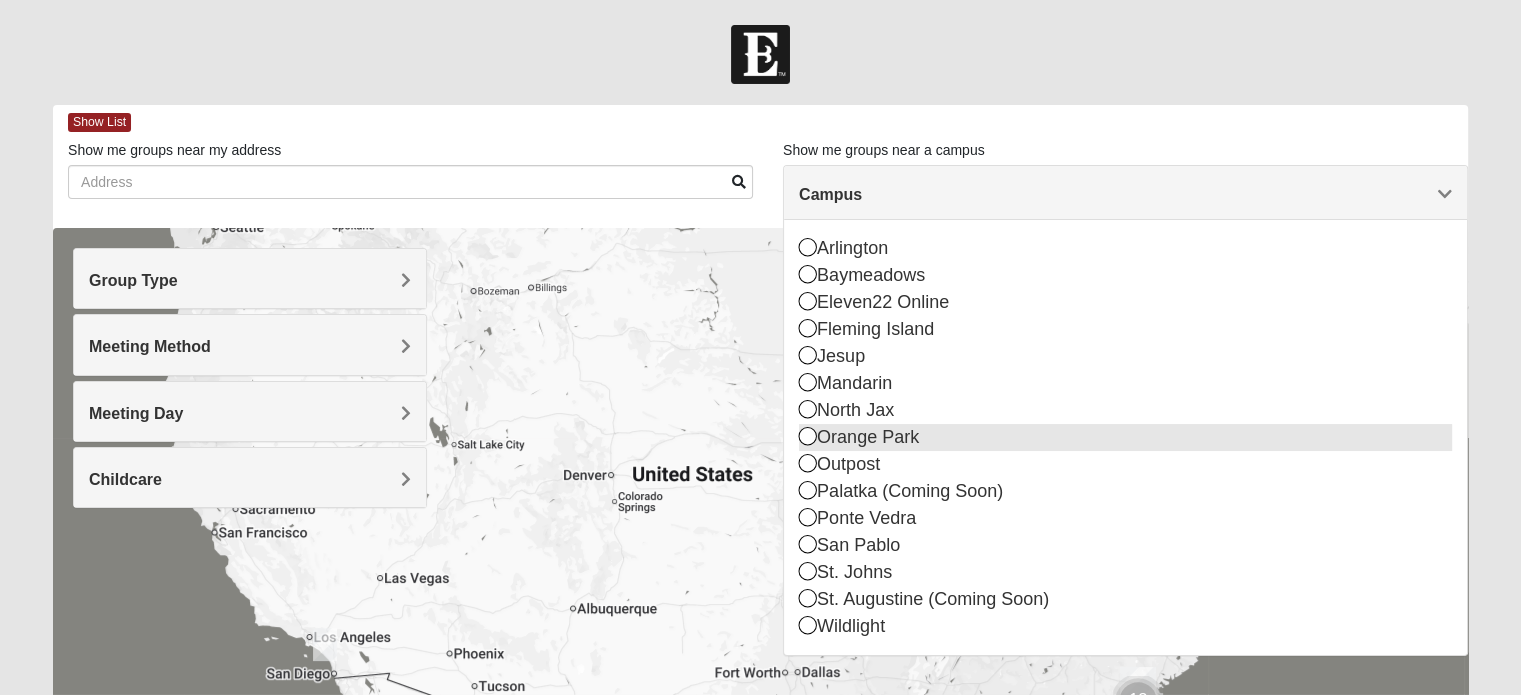 click at bounding box center [808, 436] 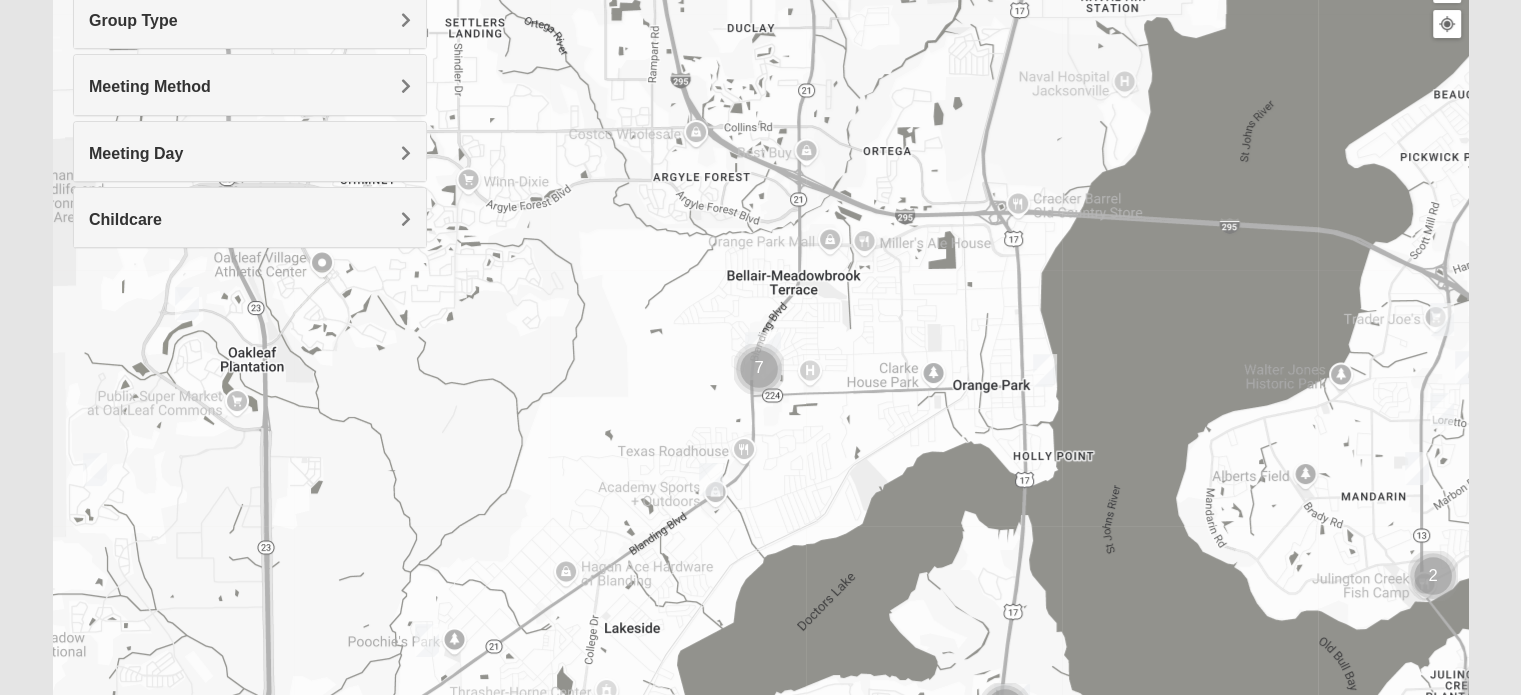 scroll, scrollTop: 360, scrollLeft: 0, axis: vertical 